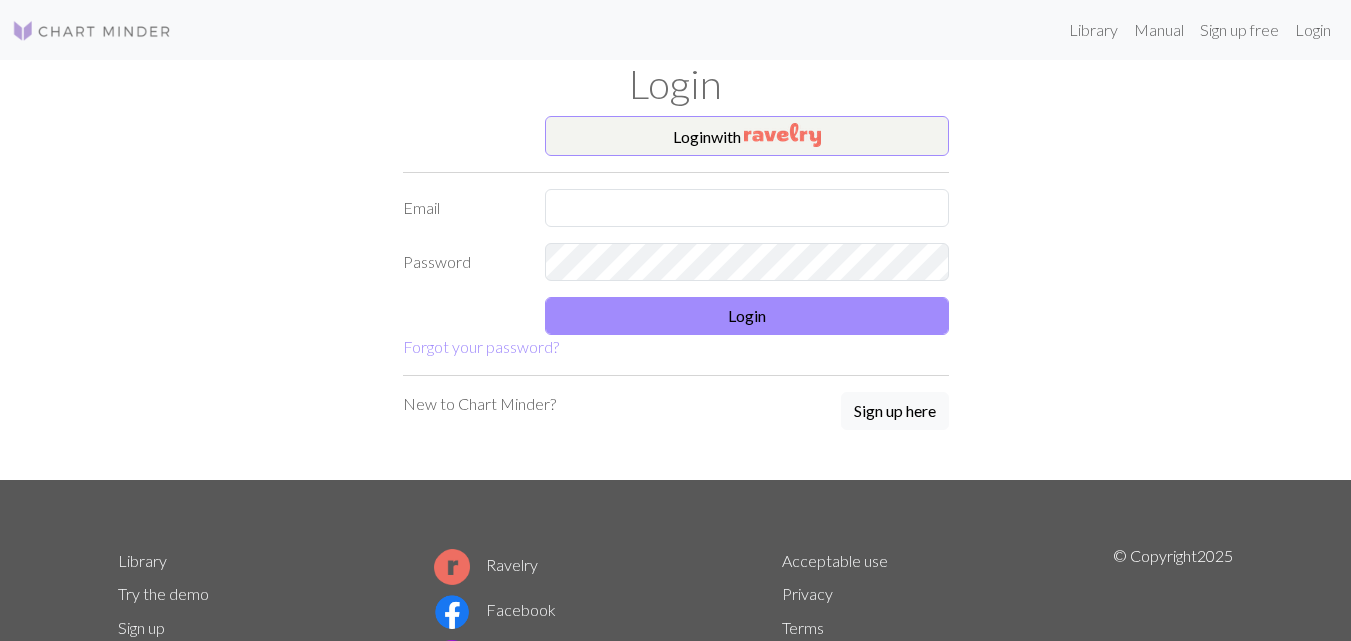 scroll, scrollTop: 0, scrollLeft: 0, axis: both 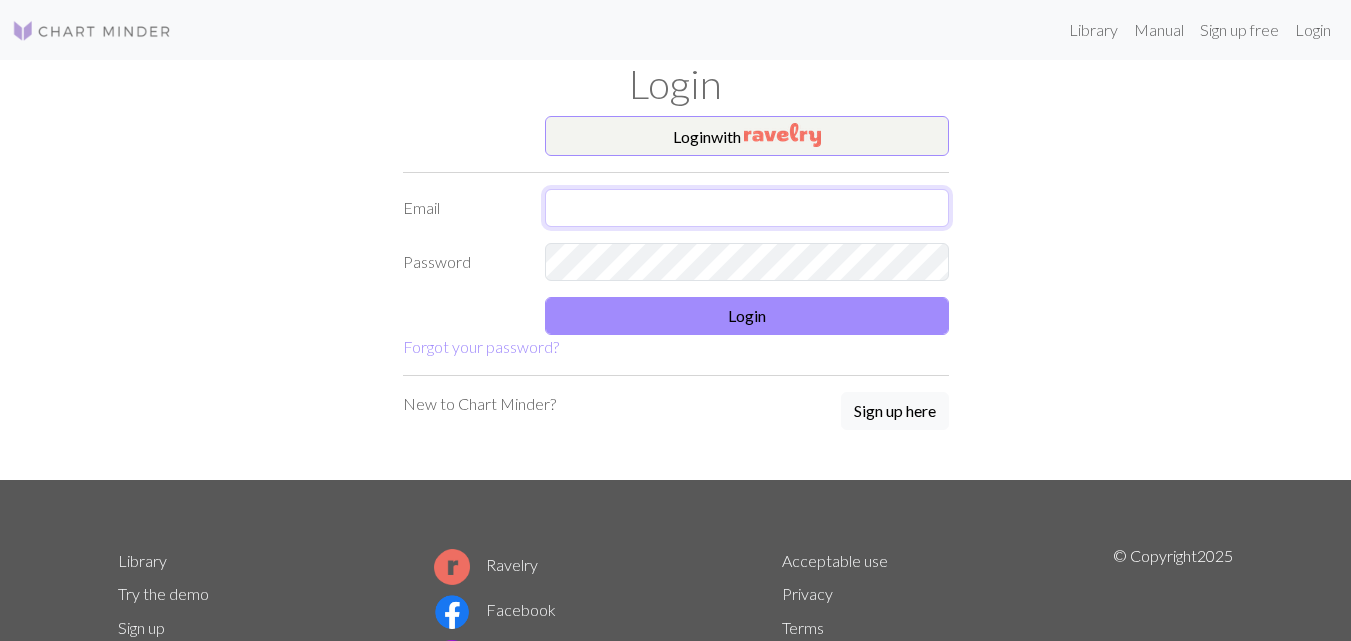 click at bounding box center (747, 208) 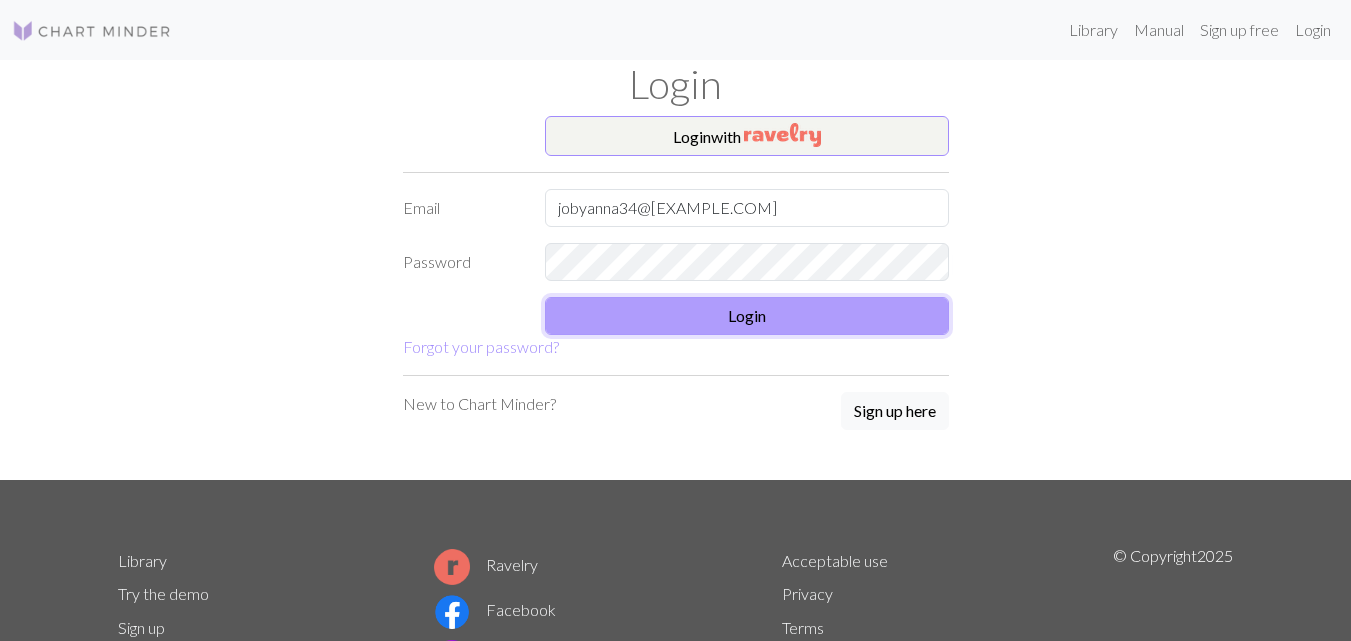 click on "Login" at bounding box center [747, 316] 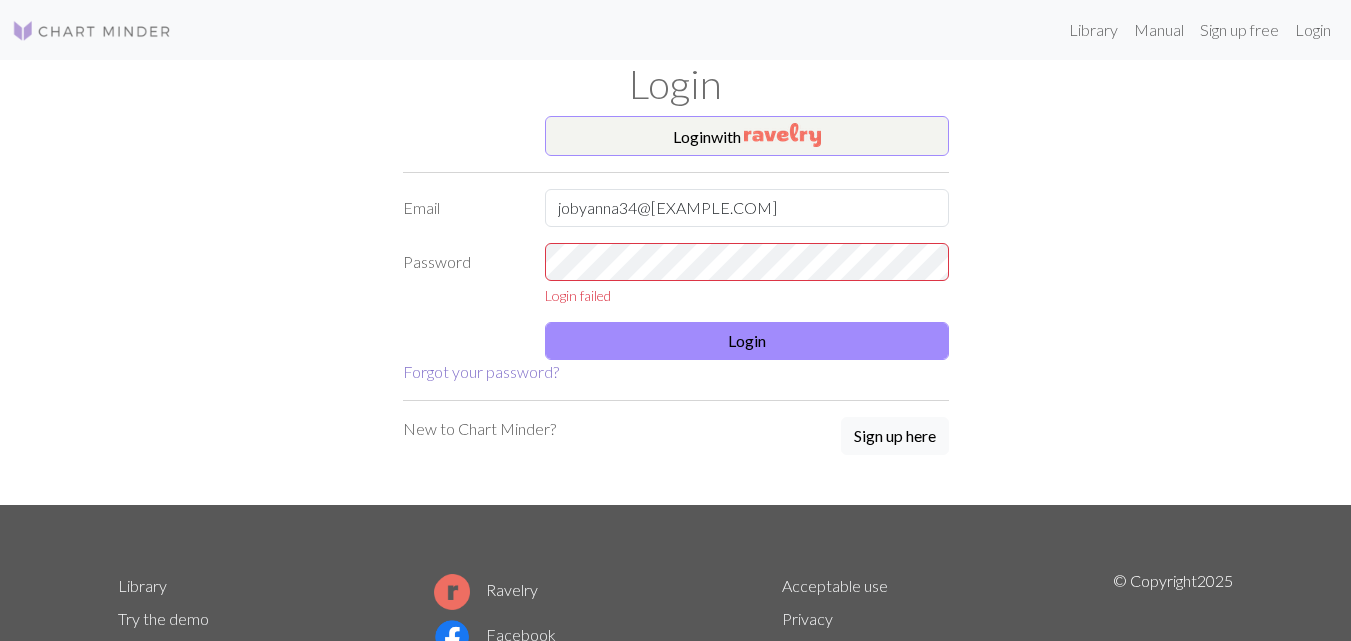 click on "Forgot your password?" at bounding box center (481, 371) 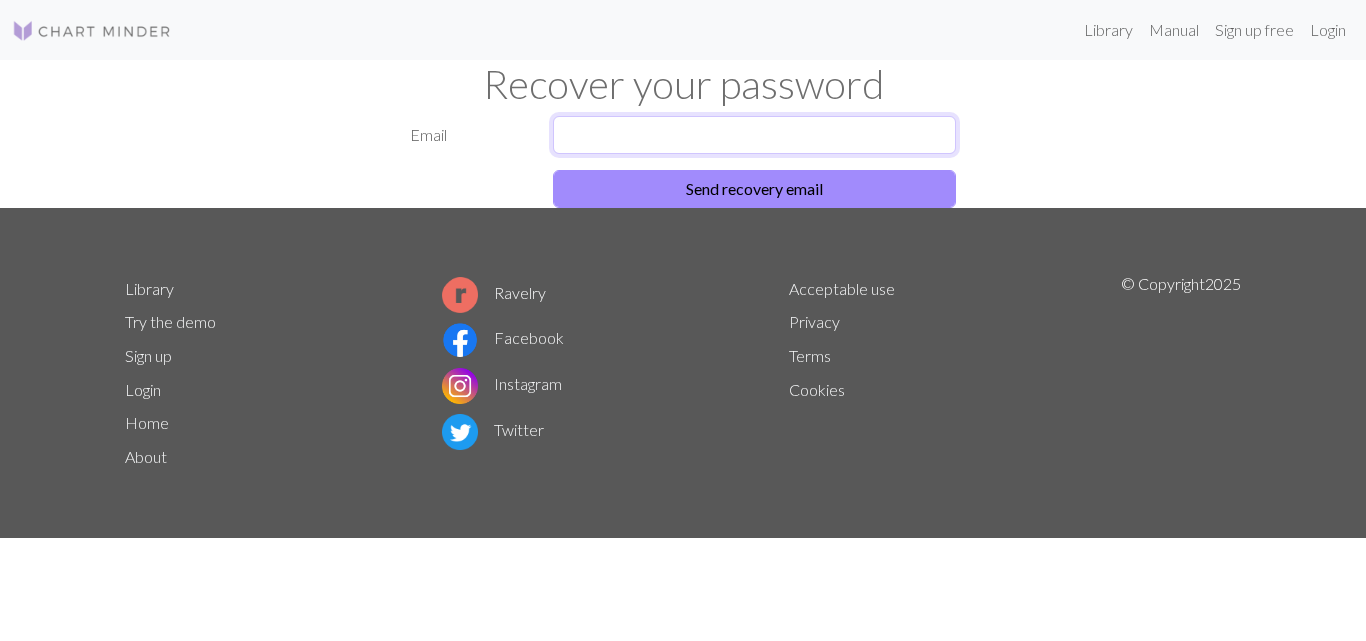 click at bounding box center [755, 135] 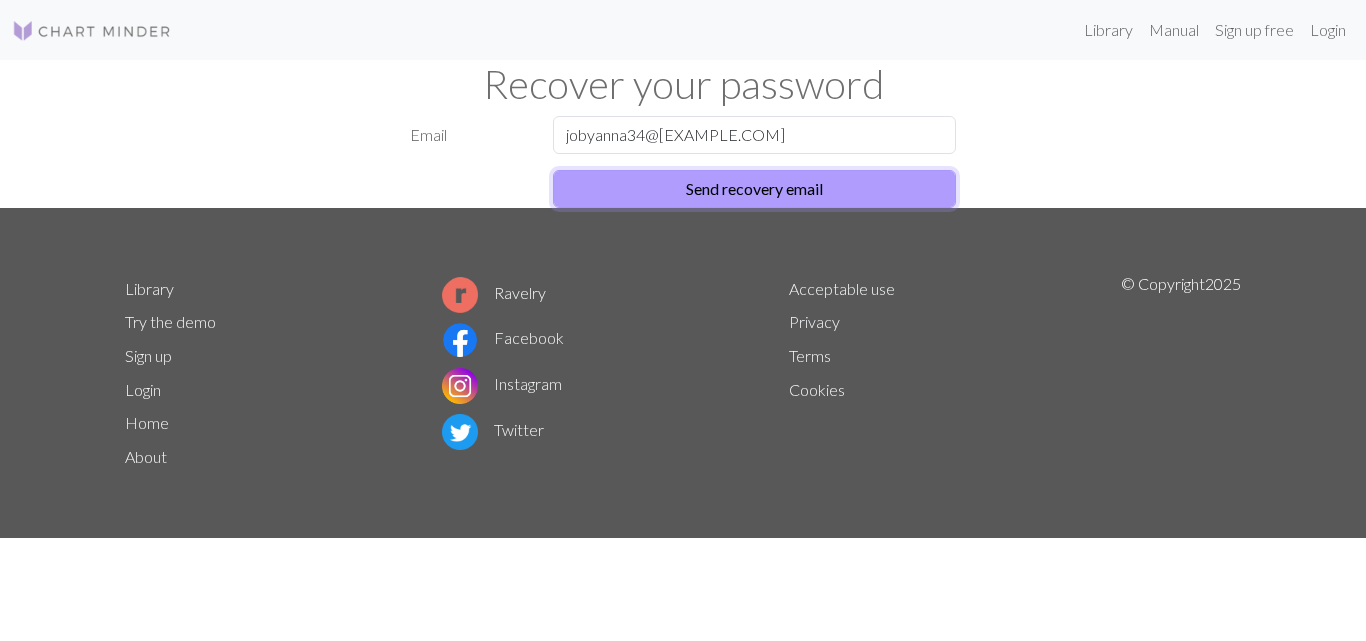click on "Send recovery email" at bounding box center [755, 189] 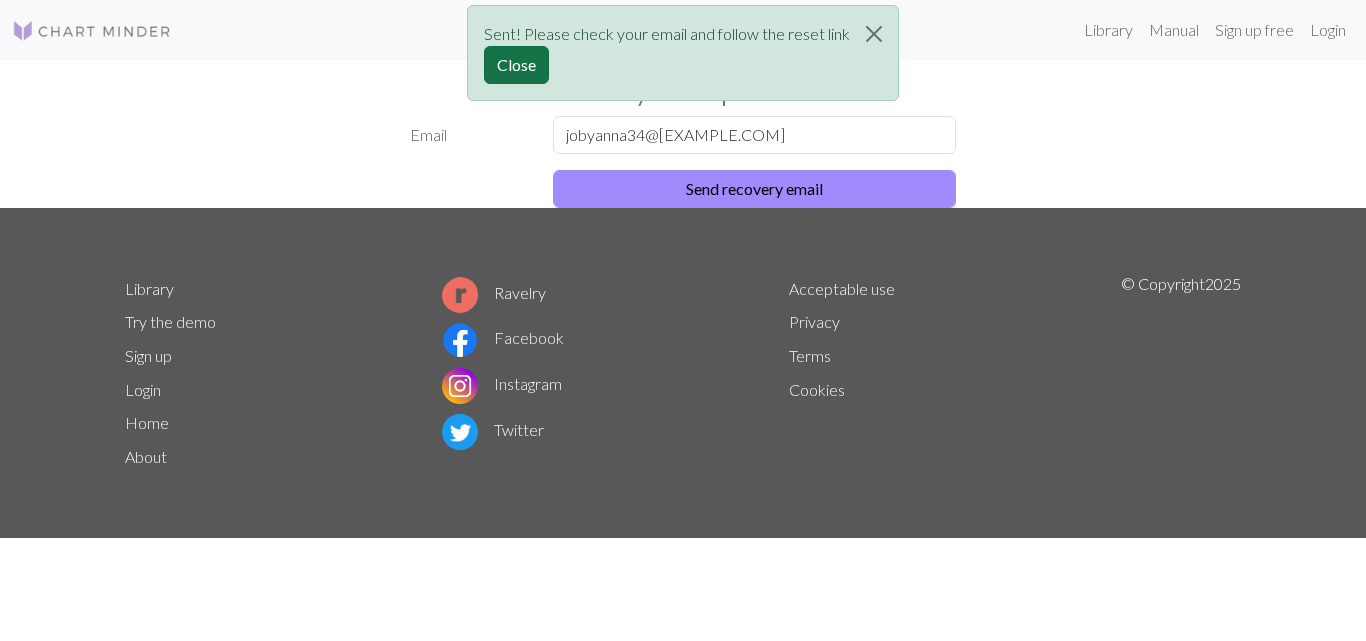 click on "Close" at bounding box center [516, 65] 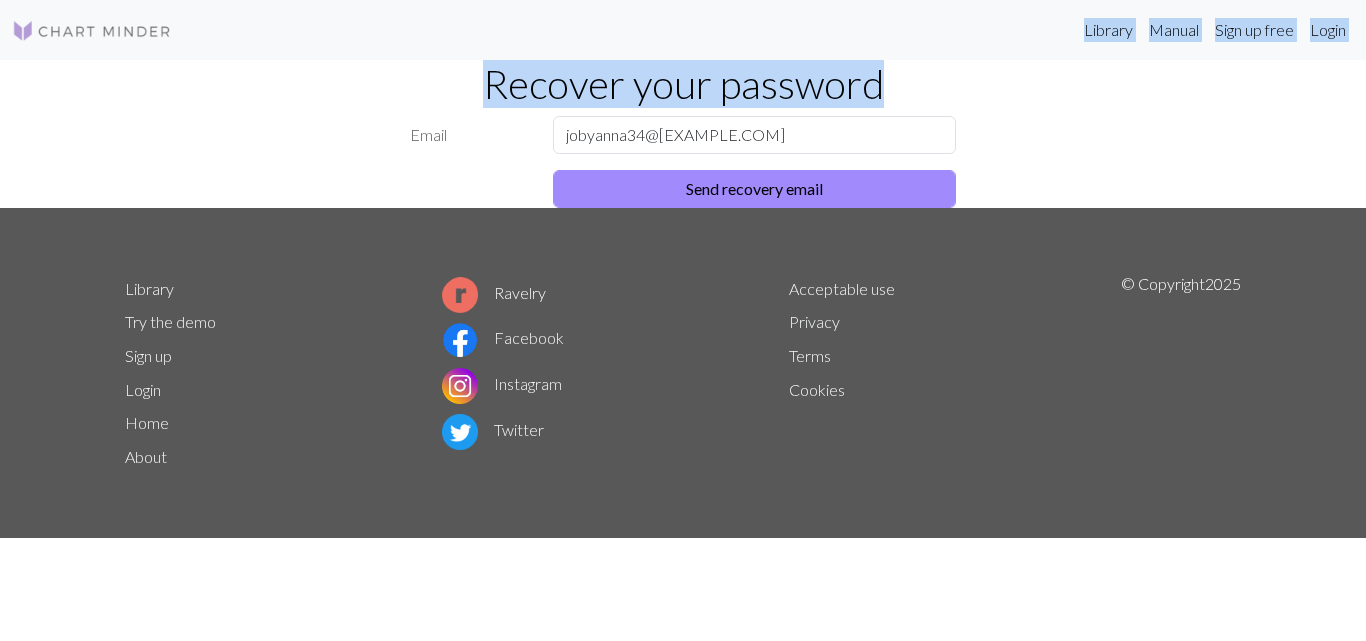 drag, startPoint x: 694, startPoint y: 34, endPoint x: 1119, endPoint y: 60, distance: 425.79456 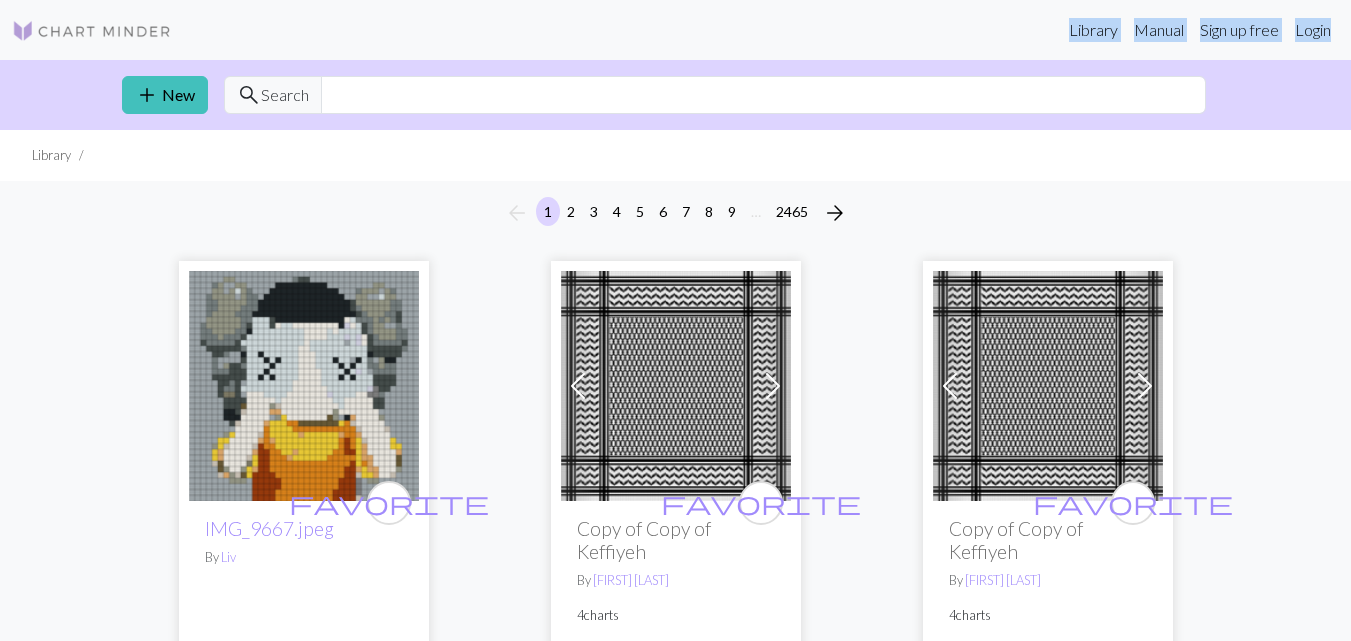 click on "Login" at bounding box center (1313, 30) 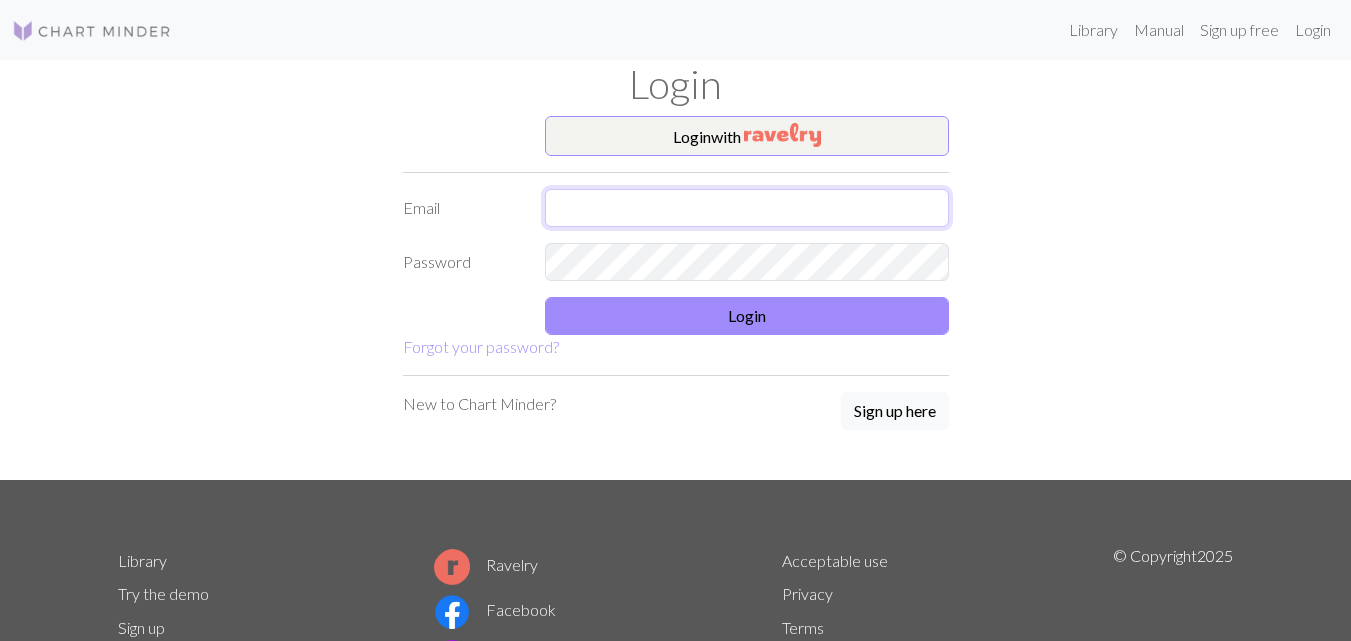 click at bounding box center [747, 208] 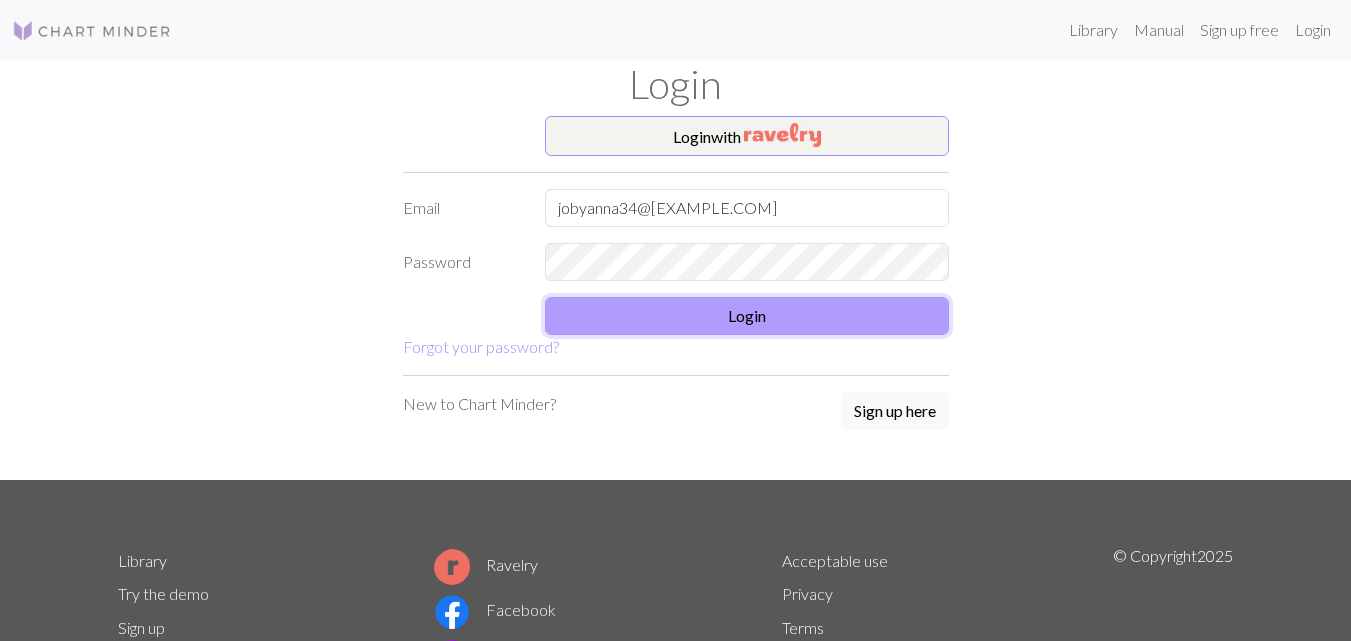 click on "Login" at bounding box center (747, 316) 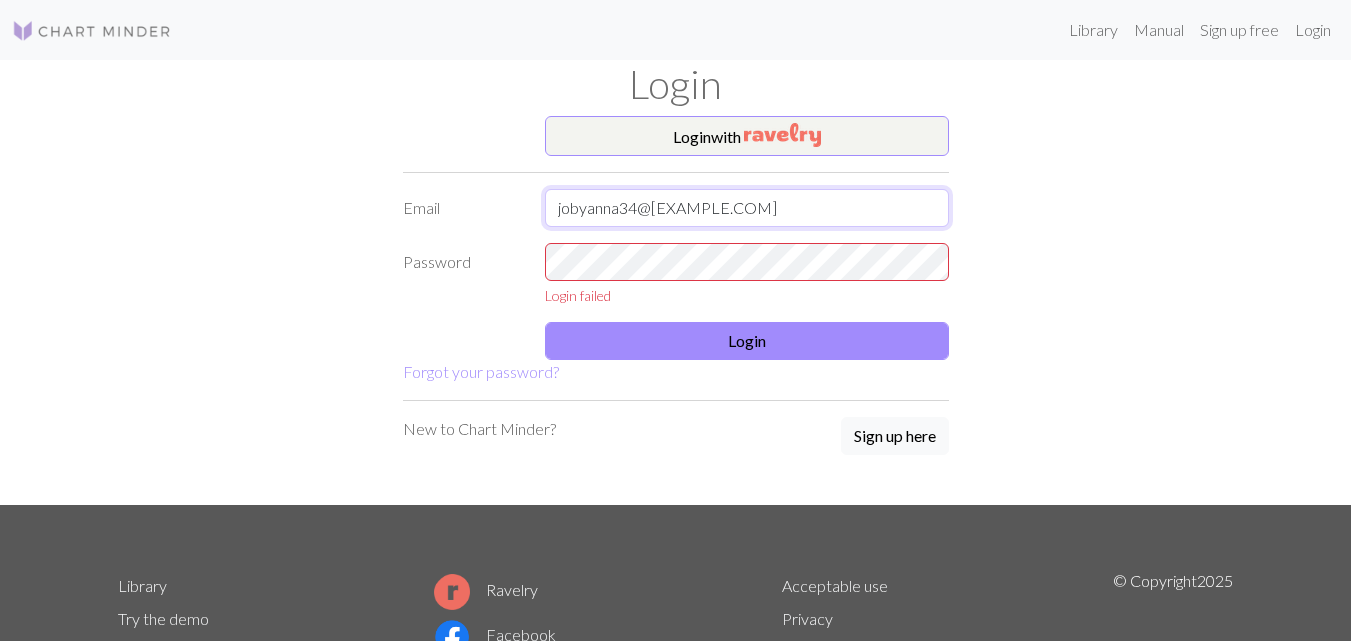 drag, startPoint x: 730, startPoint y: 210, endPoint x: 571, endPoint y: 203, distance: 159.154 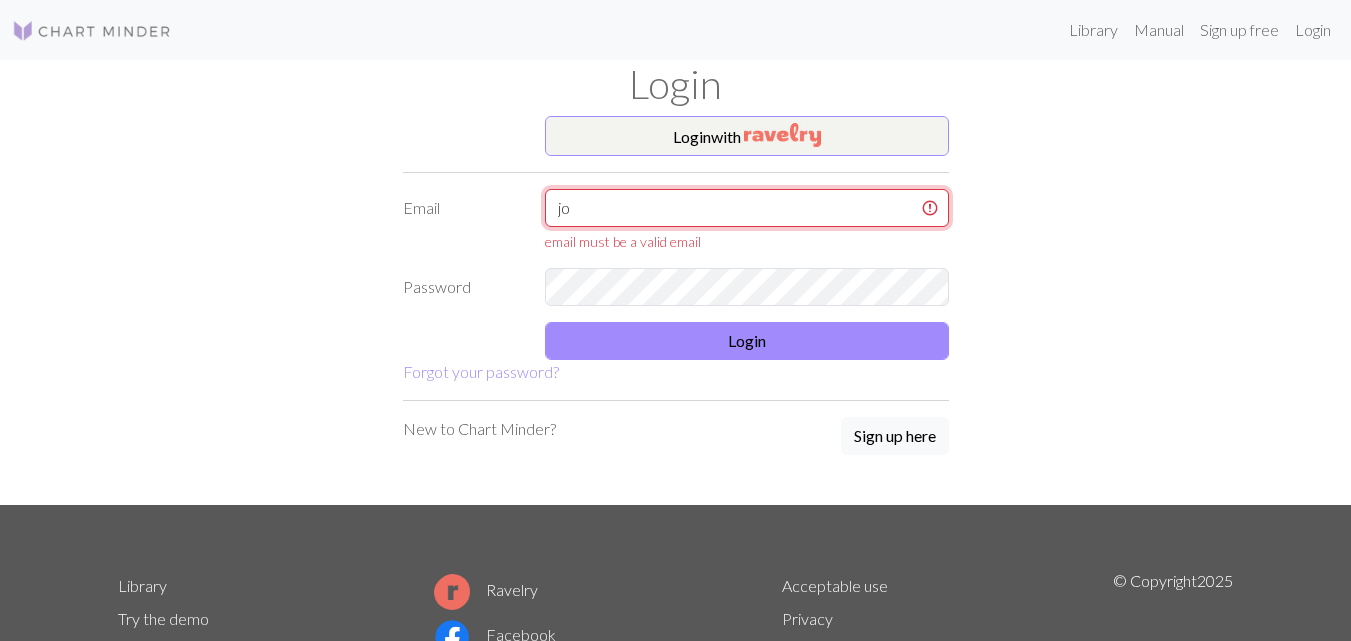 type on "j" 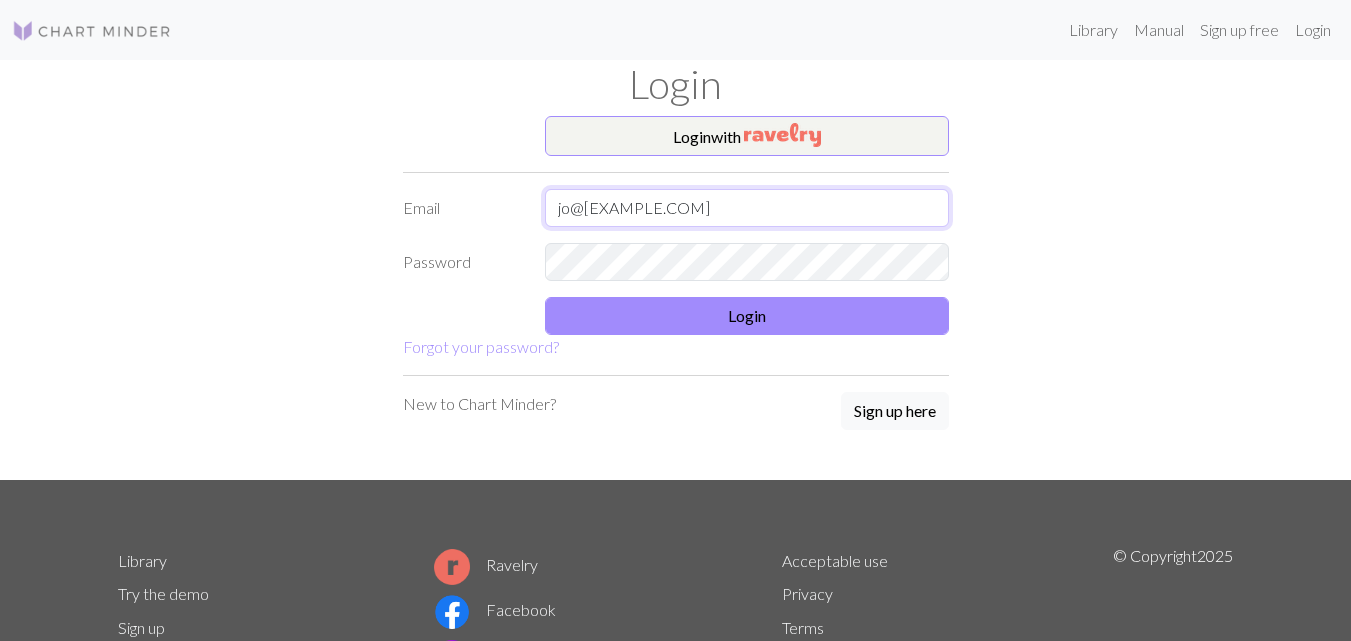 type on "jo@[EXAMPLE.COM]" 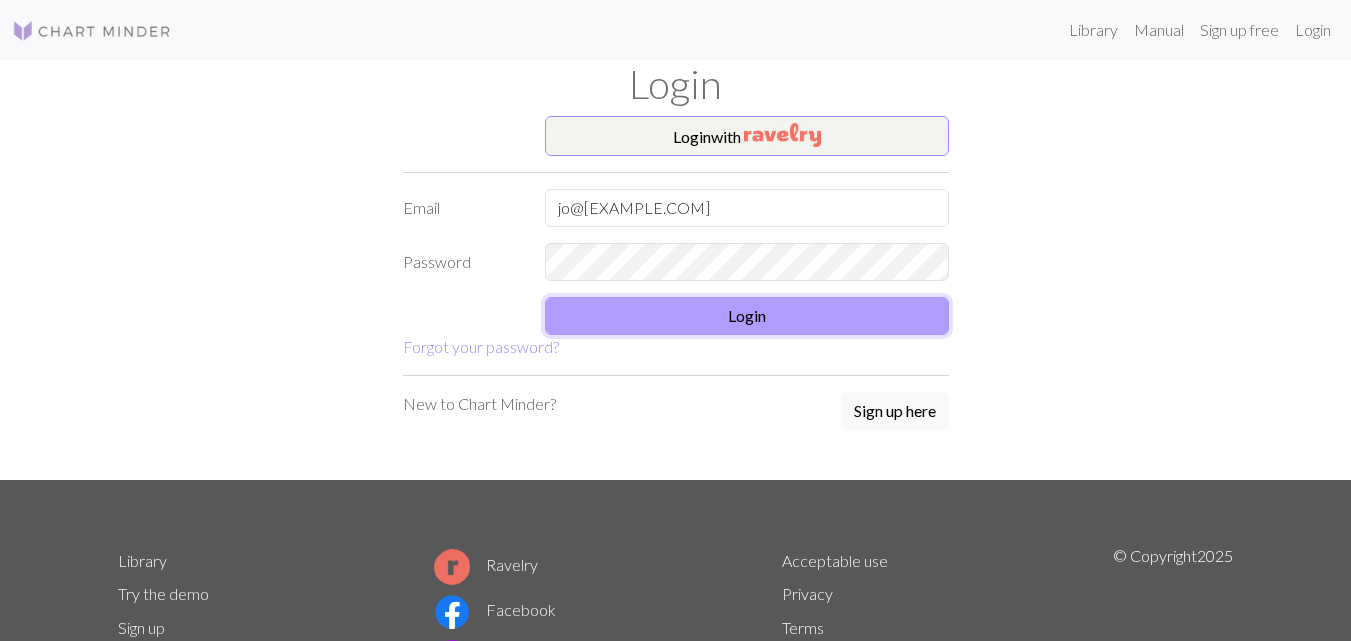click on "Login" at bounding box center (747, 316) 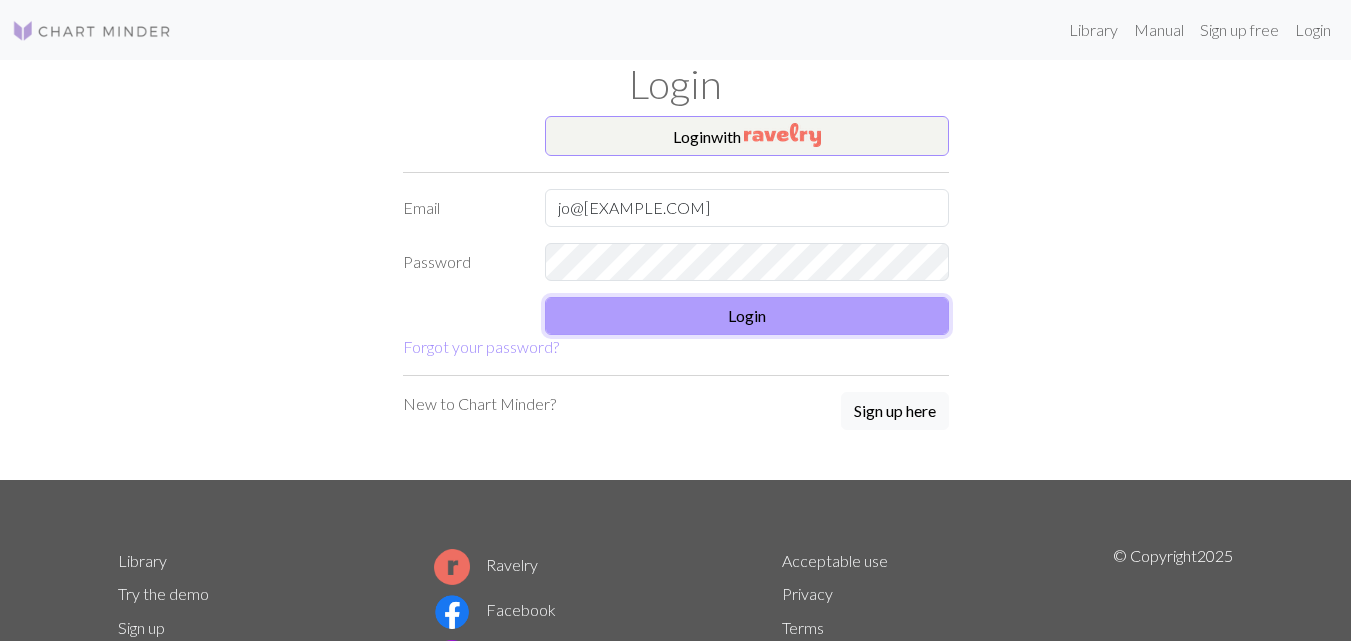 click on "Login" at bounding box center [747, 316] 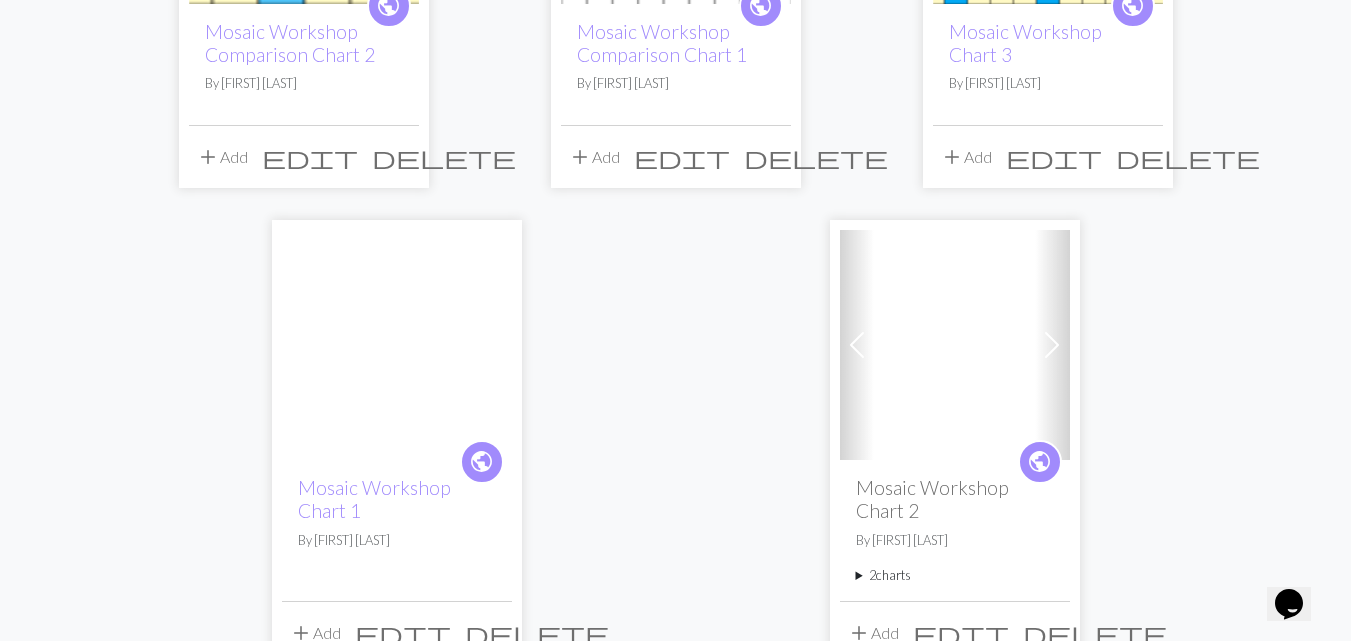 scroll, scrollTop: 438, scrollLeft: 0, axis: vertical 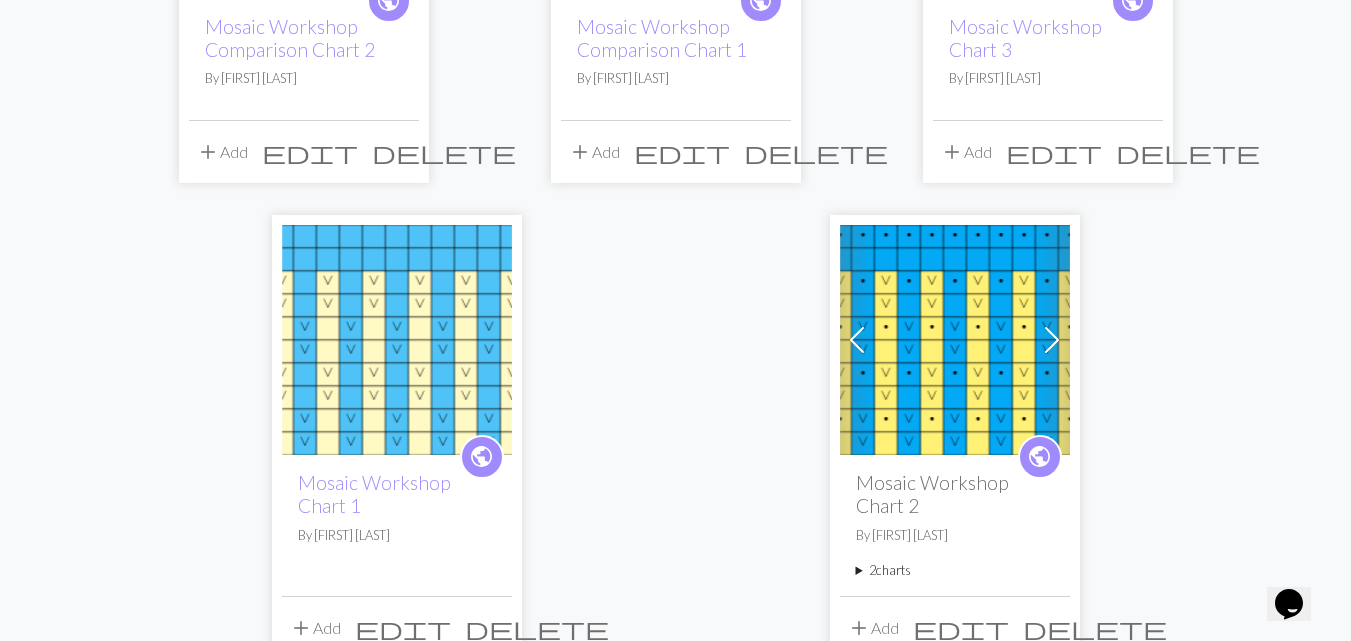 click at bounding box center [397, 340] 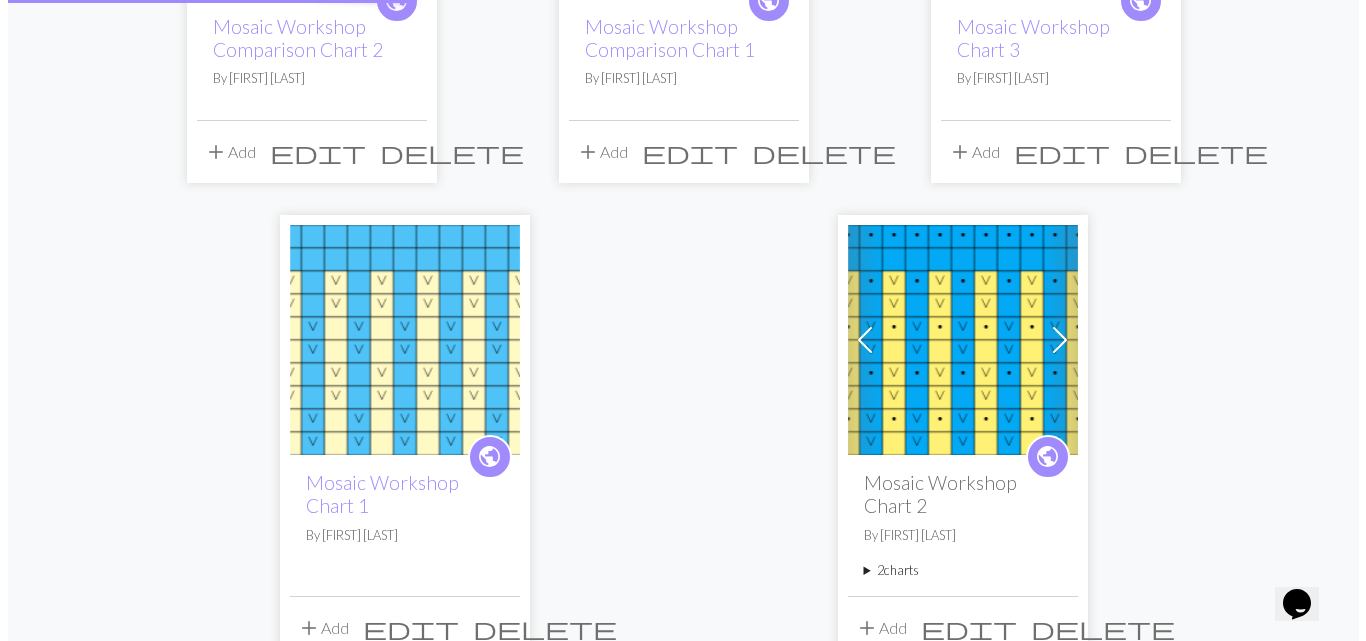 scroll, scrollTop: 0, scrollLeft: 0, axis: both 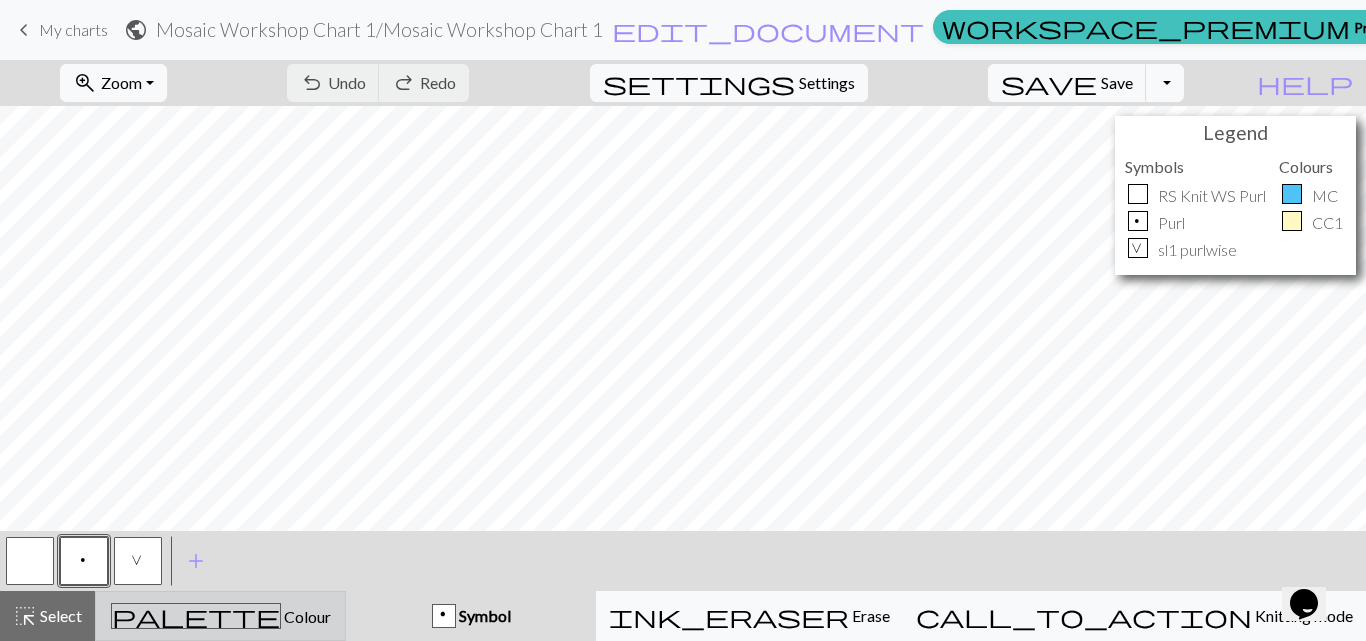 click on "palette" at bounding box center [196, 616] 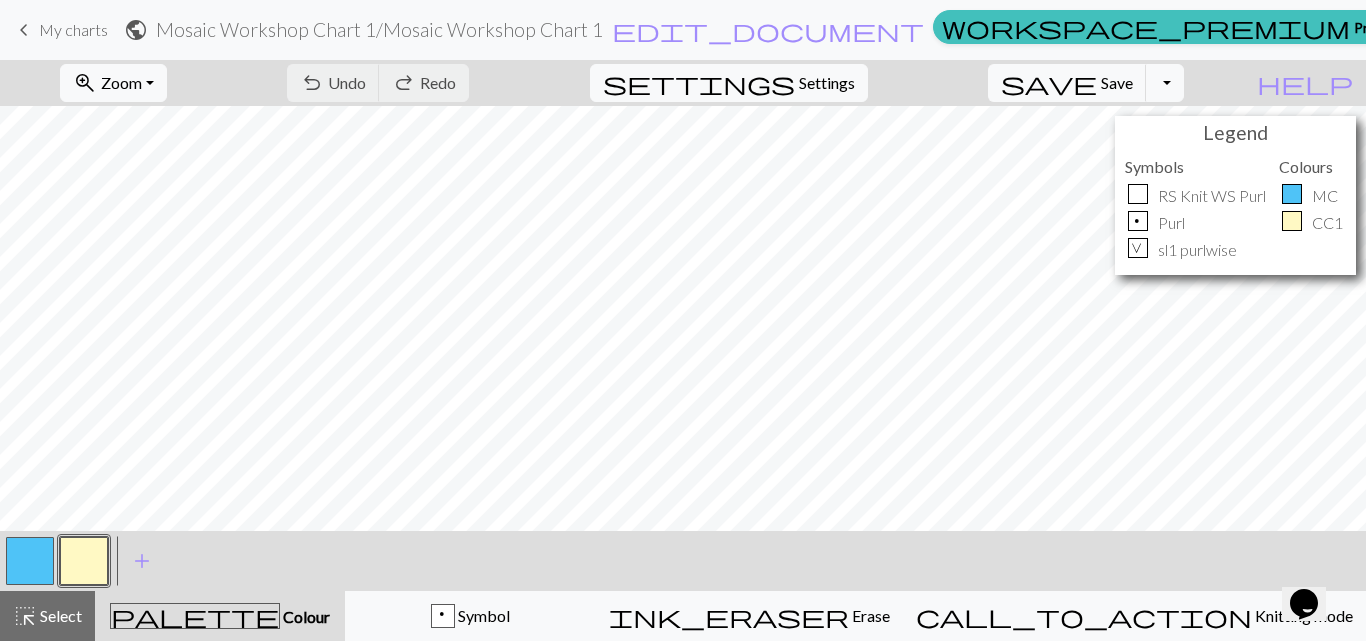 click at bounding box center [30, 561] 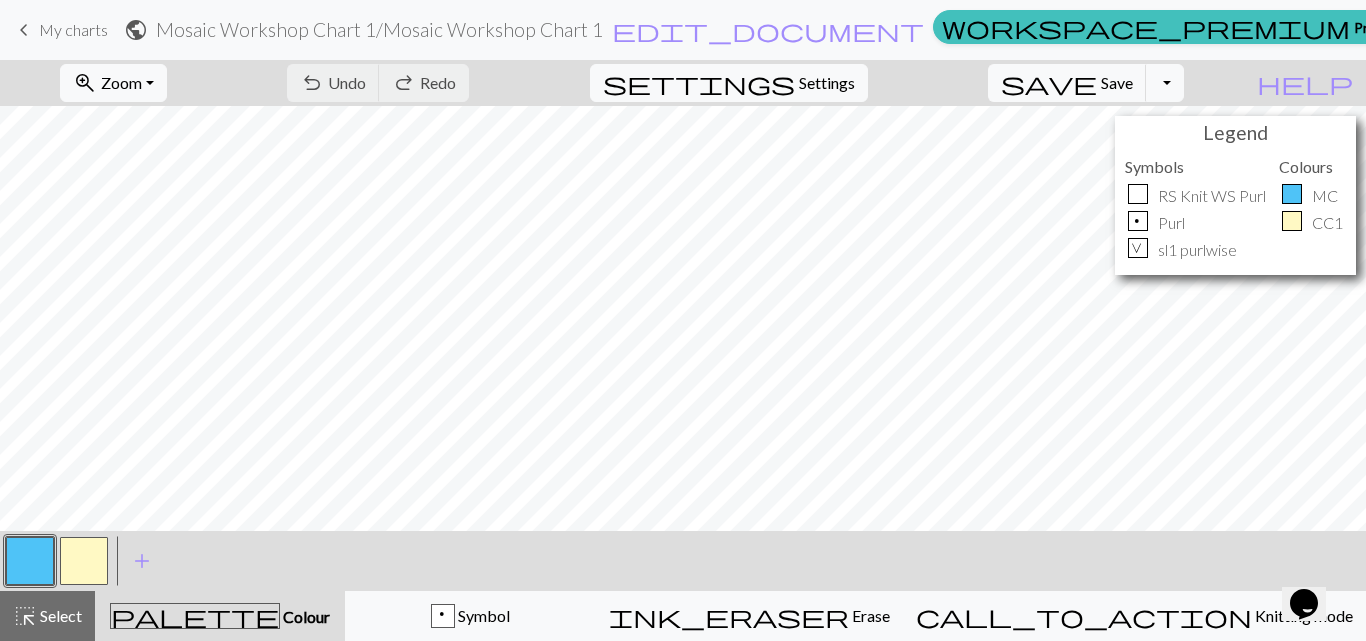 click on "palette" at bounding box center [195, 616] 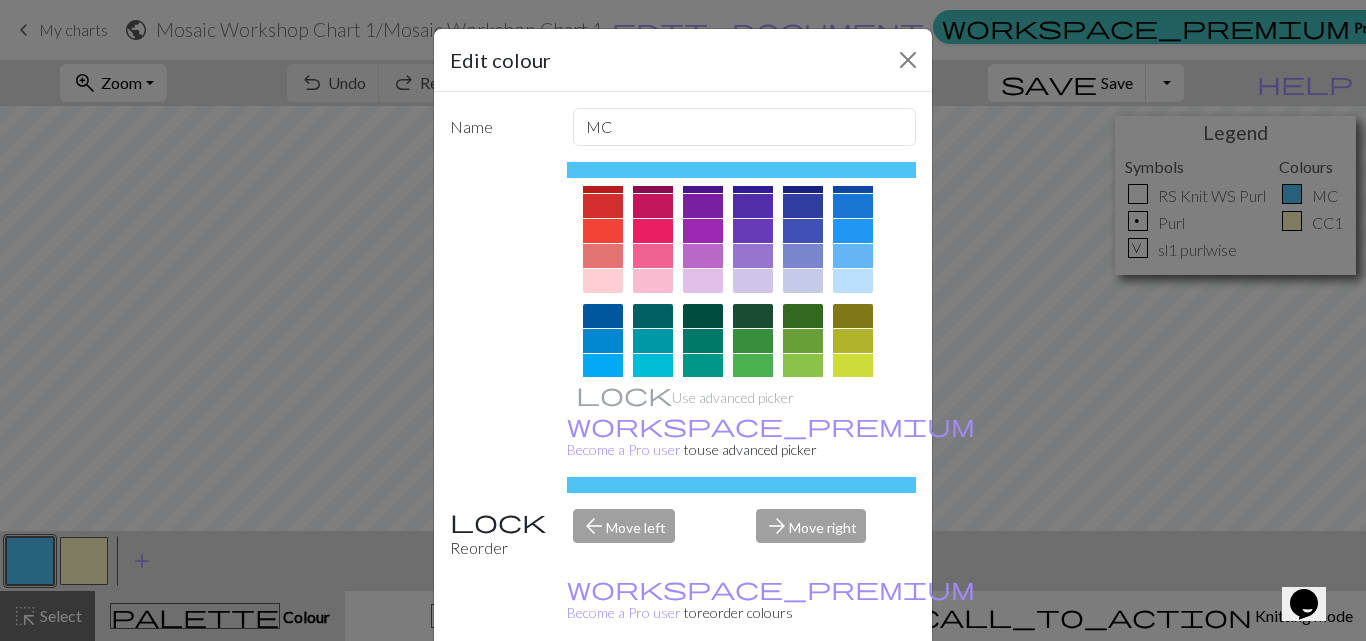 scroll, scrollTop: 0, scrollLeft: 0, axis: both 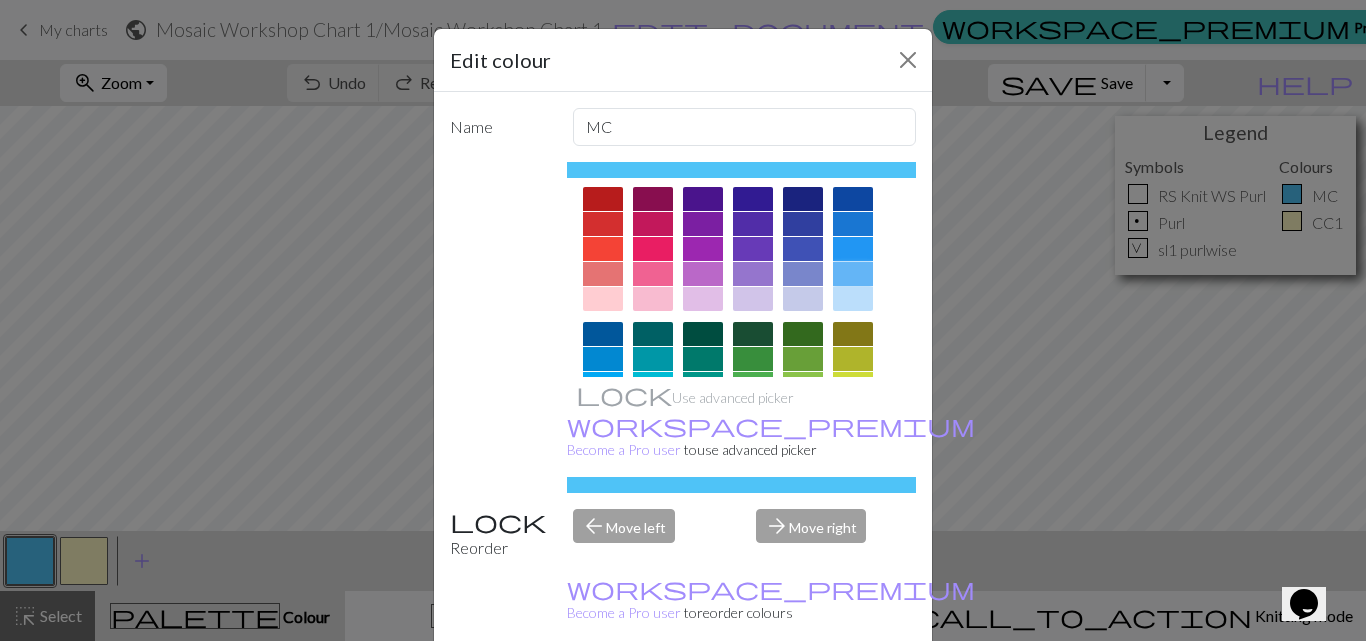 click at bounding box center (853, 274) 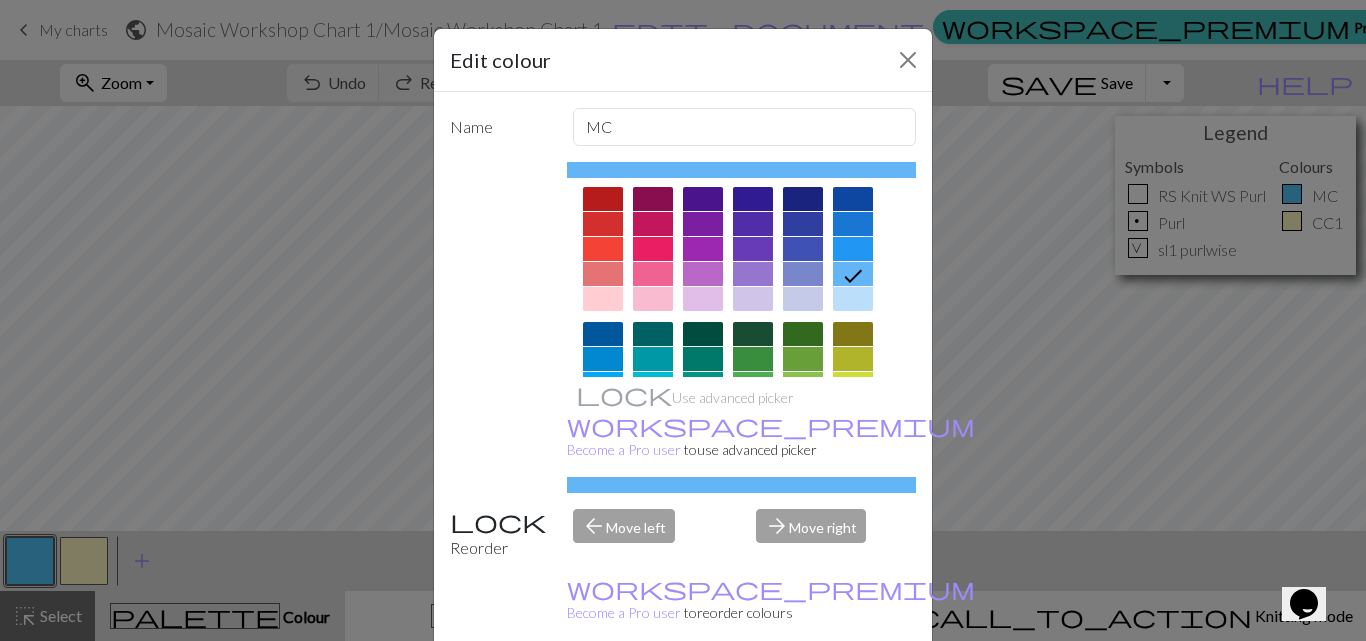 click on "Done" at bounding box center [803, 692] 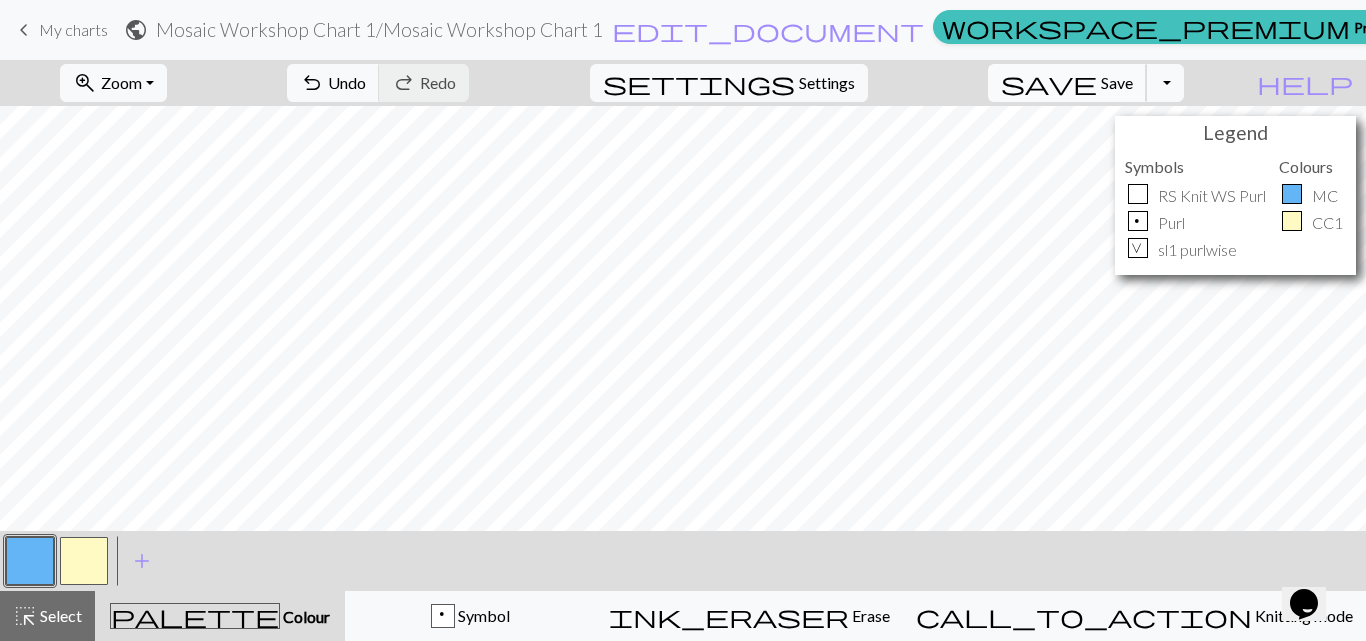 click on "Save" at bounding box center (1117, 82) 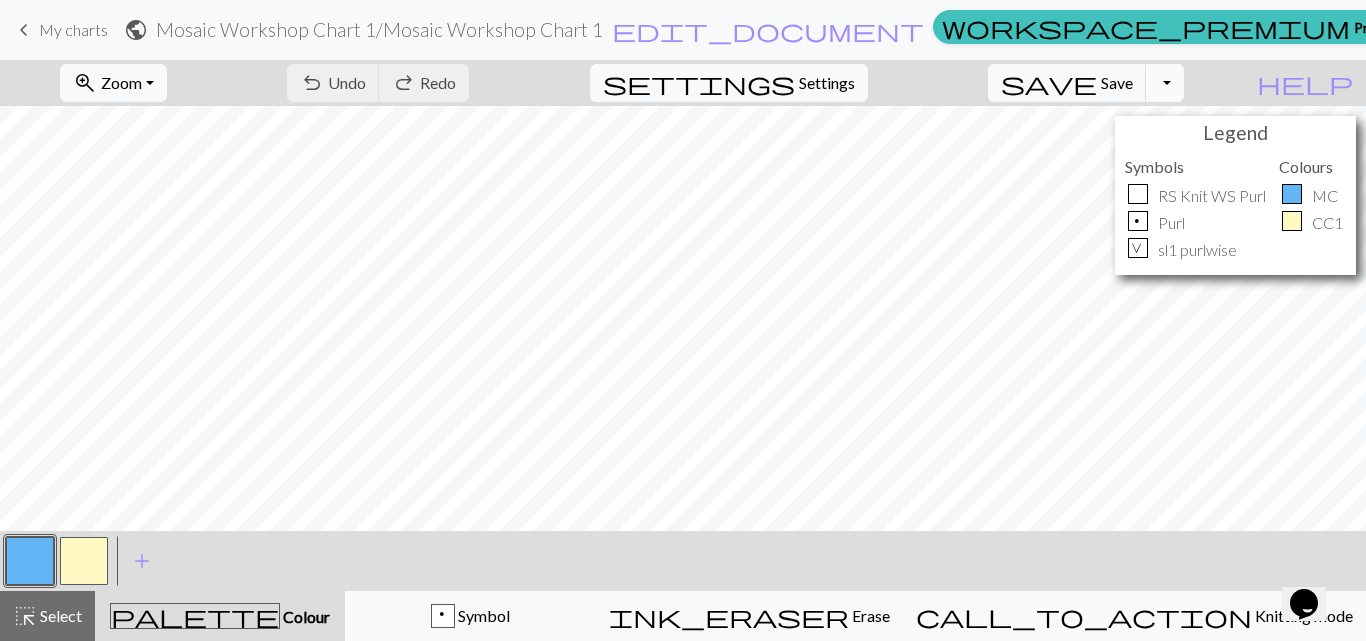 click on "Toggle Dropdown" at bounding box center [1165, 83] 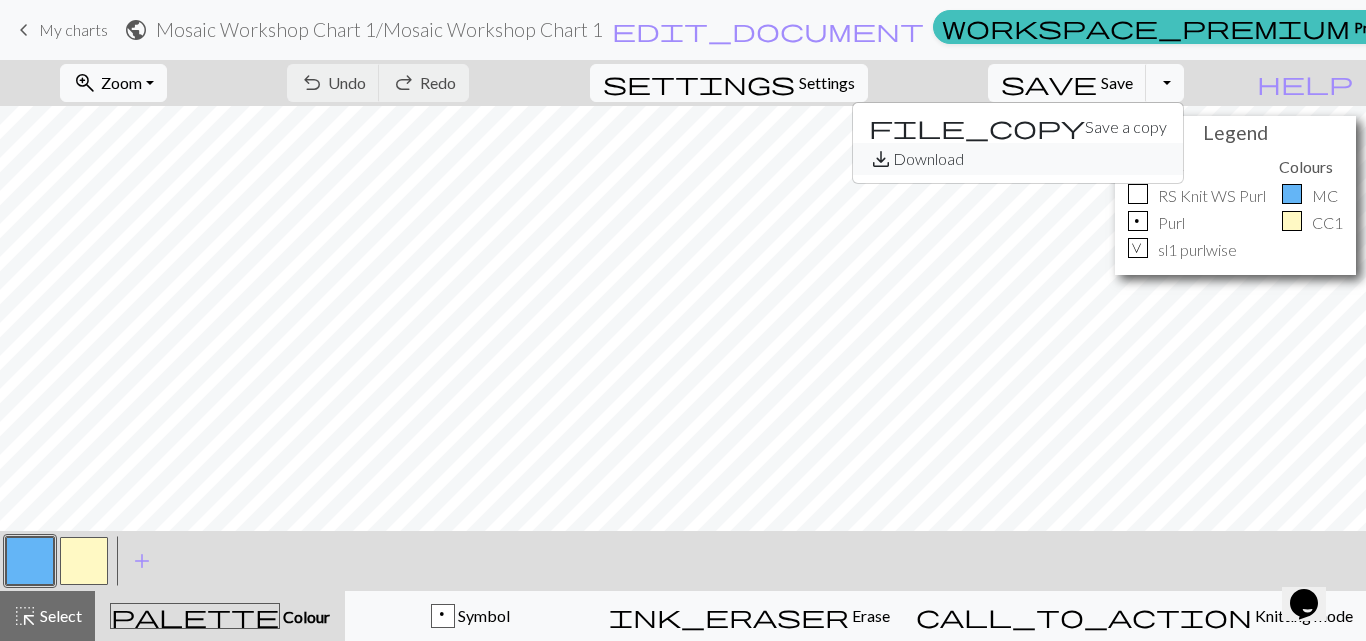 click on "save_alt  Download" at bounding box center [1018, 159] 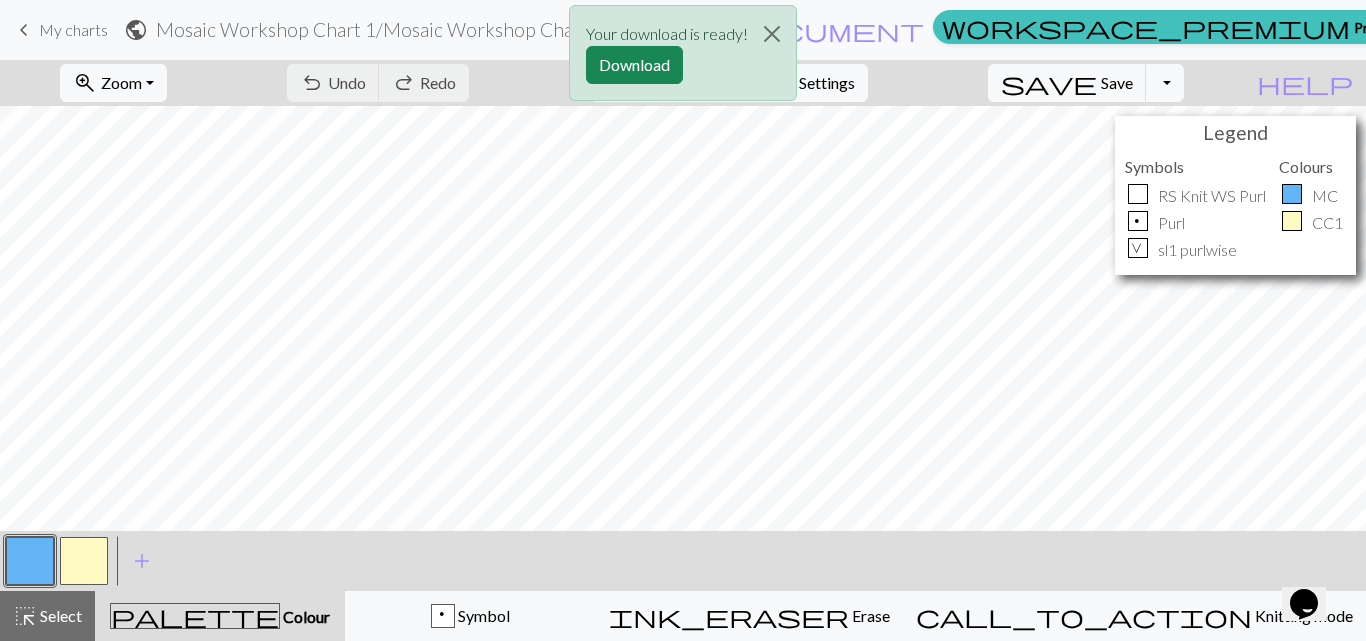 click on "Your download is ready! Download" at bounding box center [683, 58] 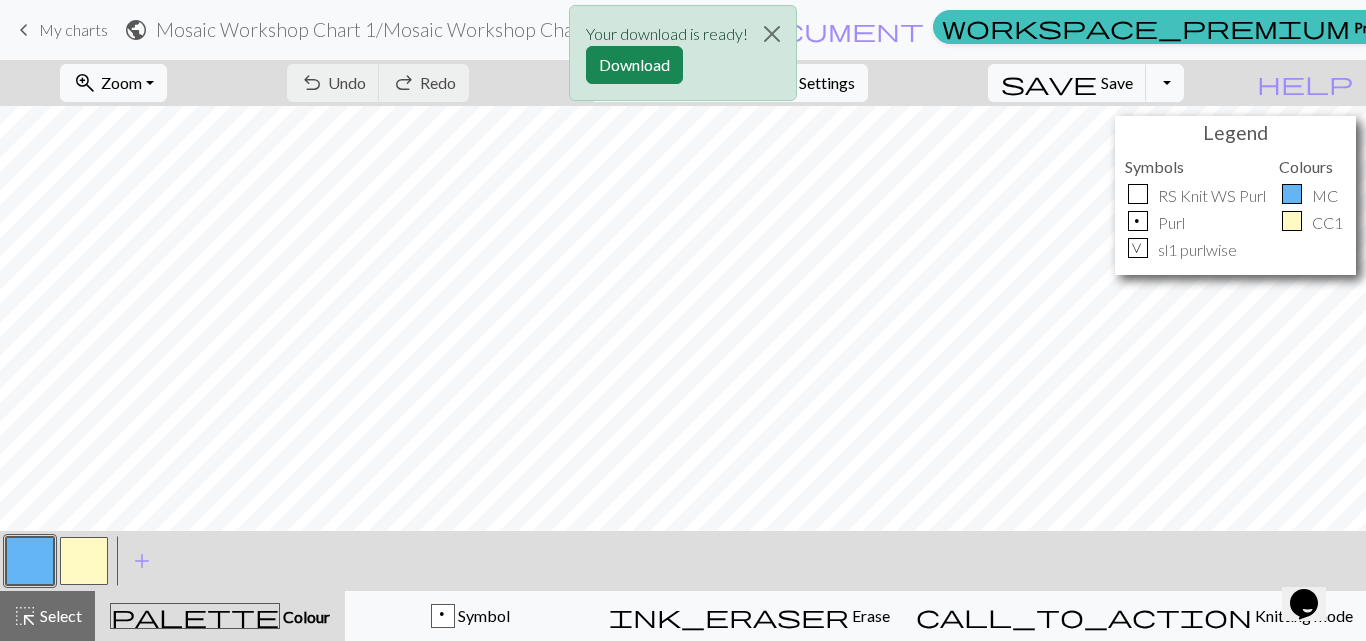 click on "Your download is ready! Download" at bounding box center [683, 58] 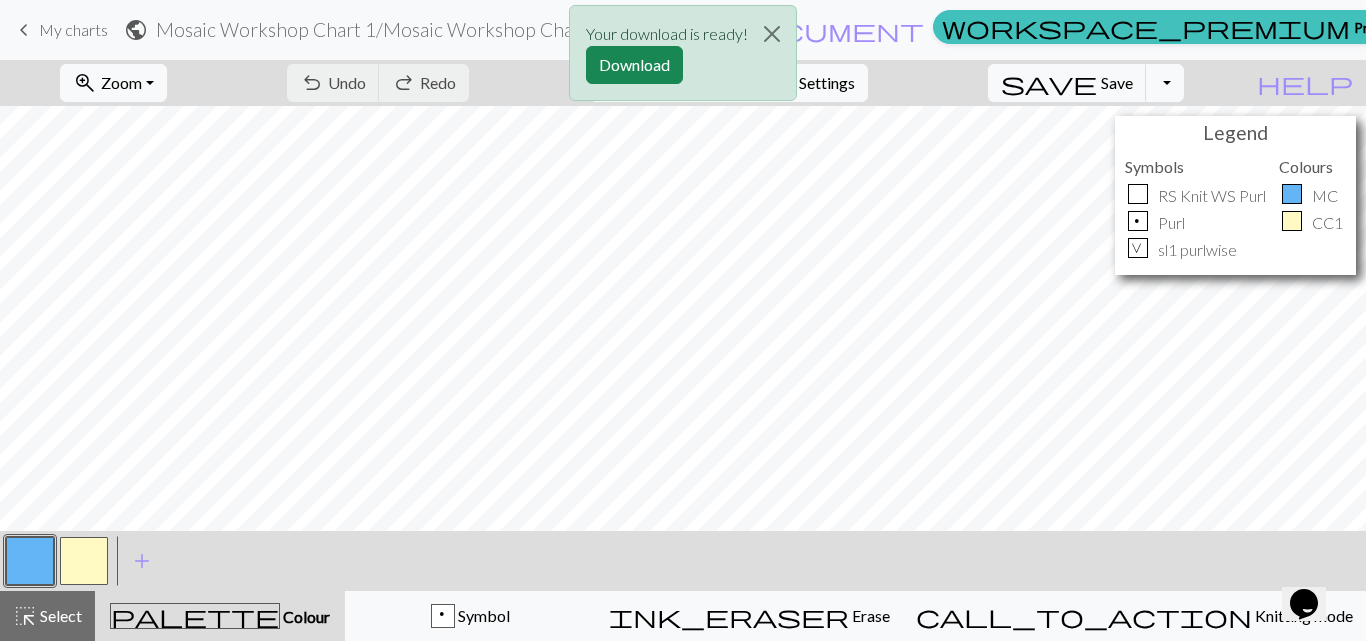 click on "Your download is ready! Download" at bounding box center [683, 58] 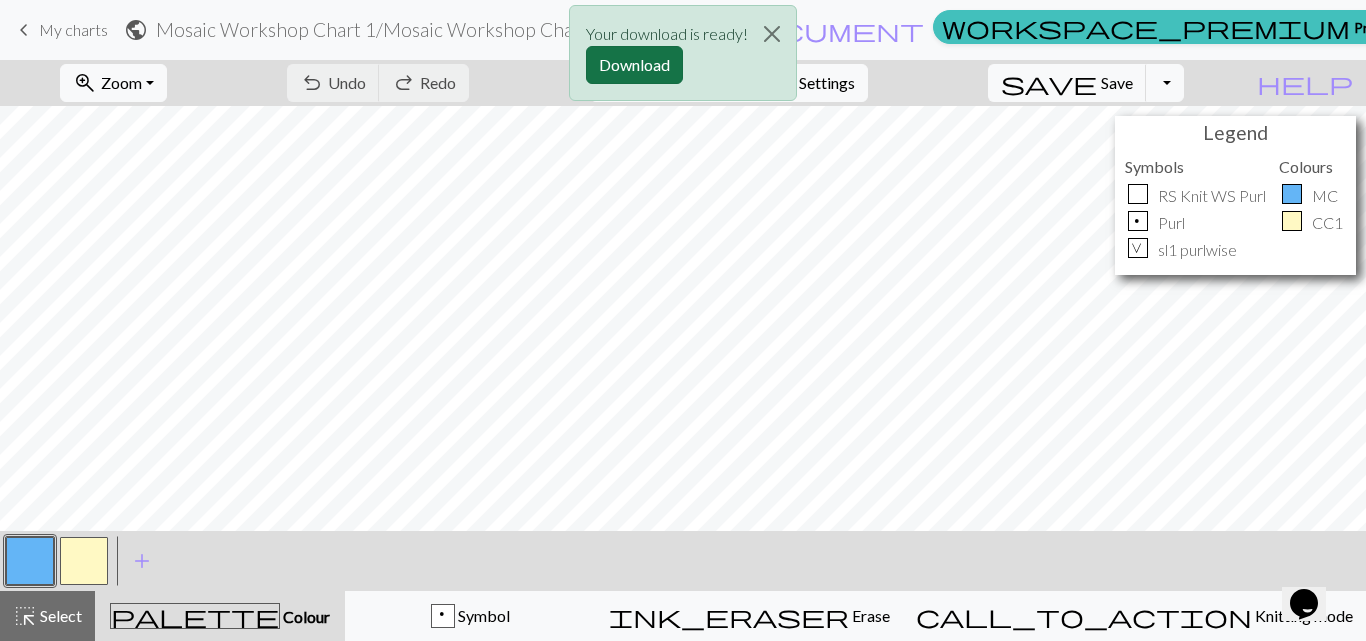 click on "Download" at bounding box center (634, 65) 